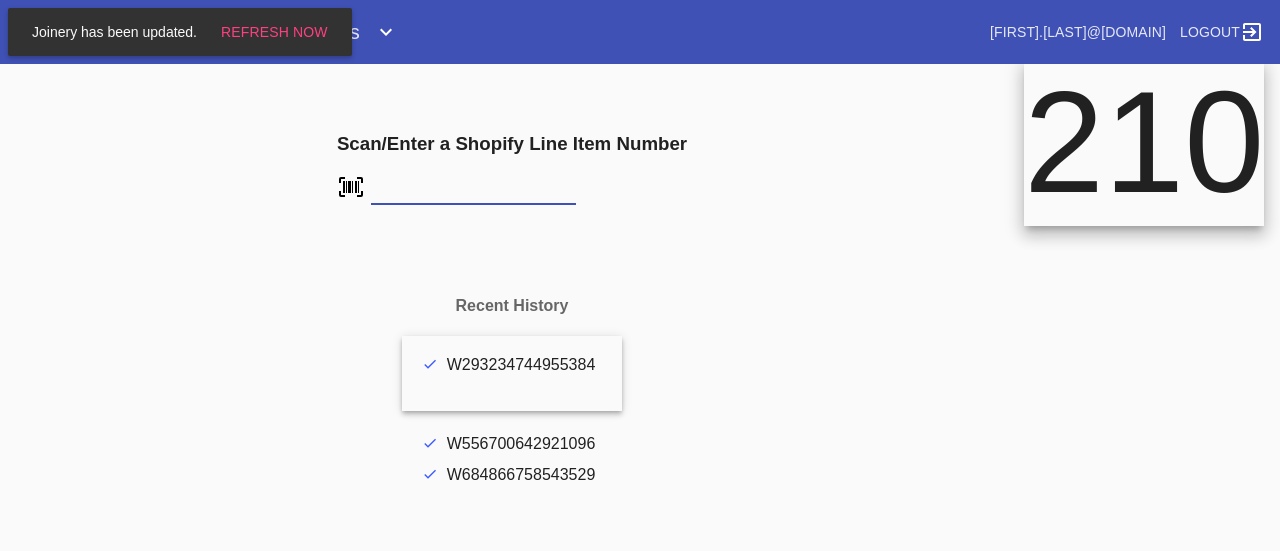 scroll, scrollTop: 0, scrollLeft: 0, axis: both 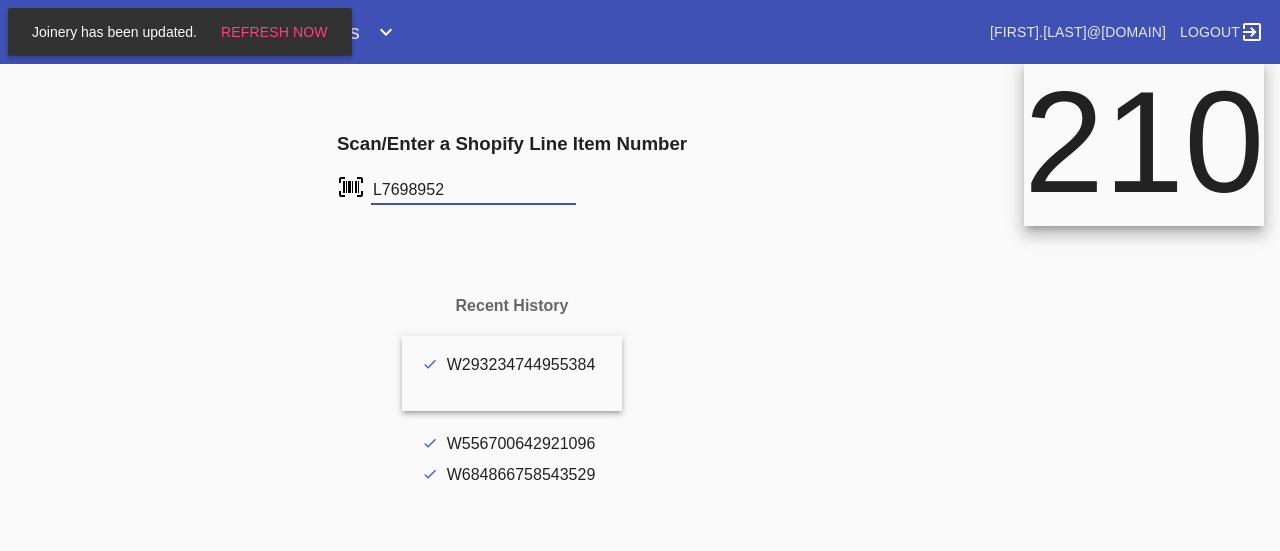 type on "L7698952" 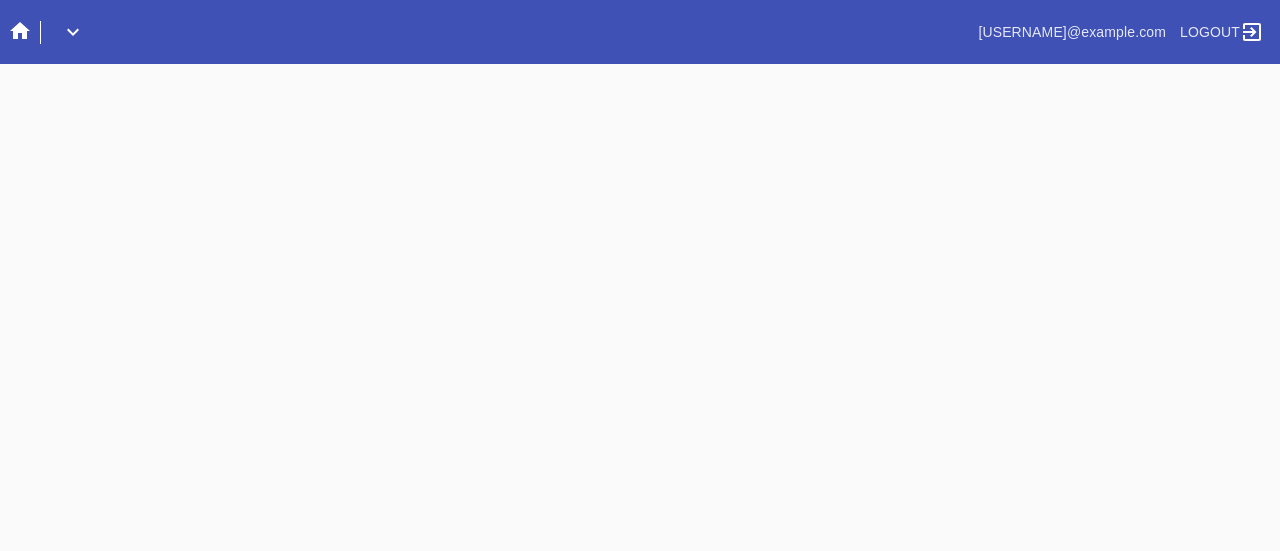 scroll, scrollTop: 0, scrollLeft: 0, axis: both 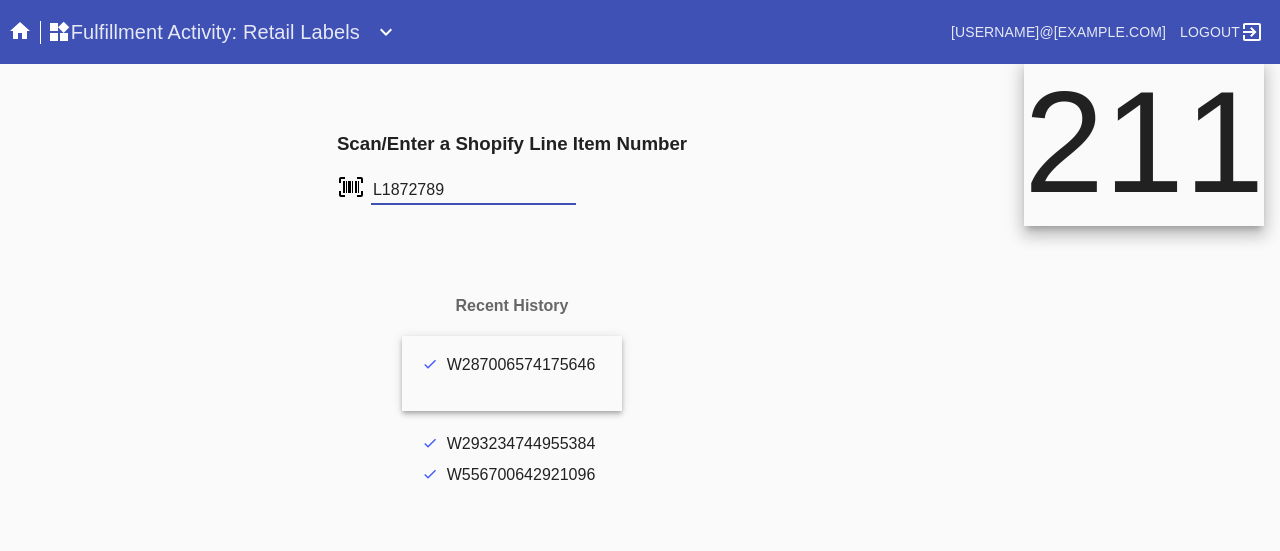 type on "L1872789" 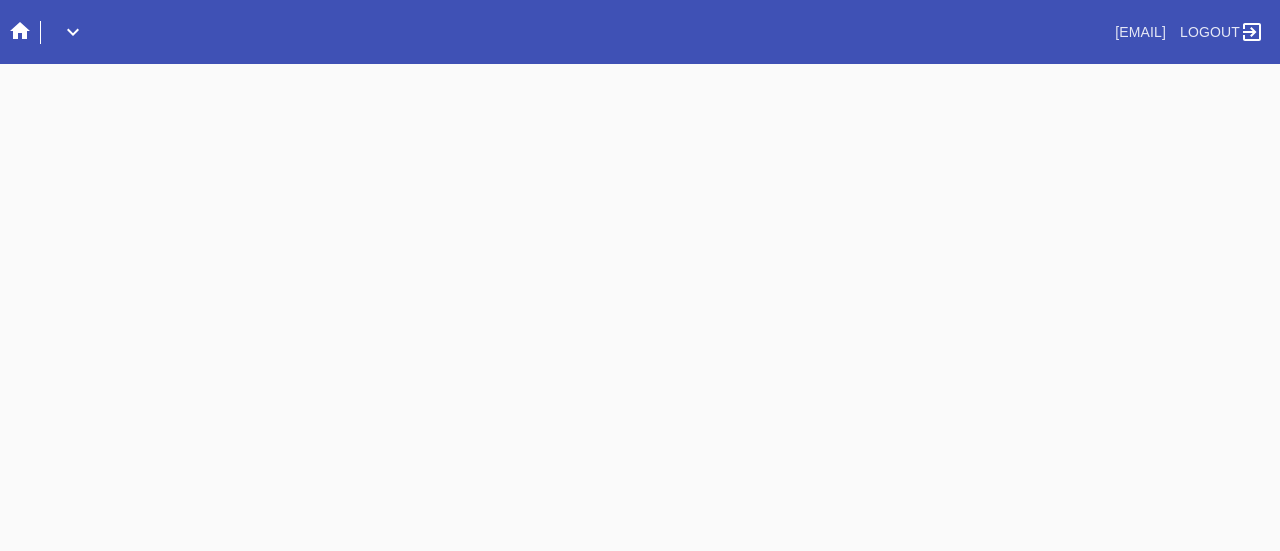 scroll, scrollTop: 0, scrollLeft: 0, axis: both 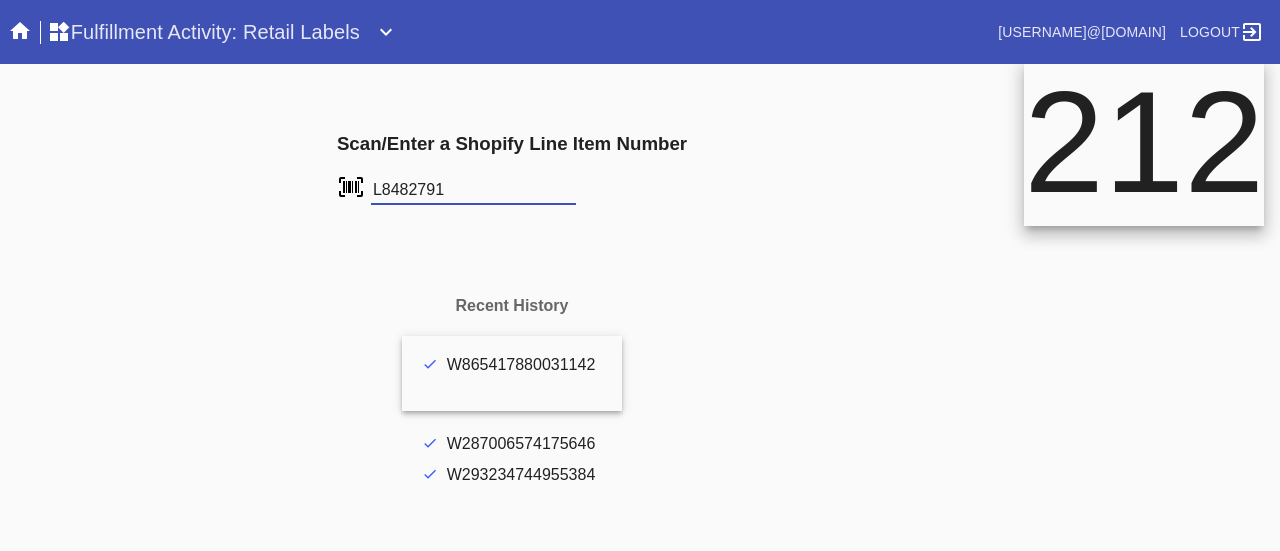 type on "L8482791" 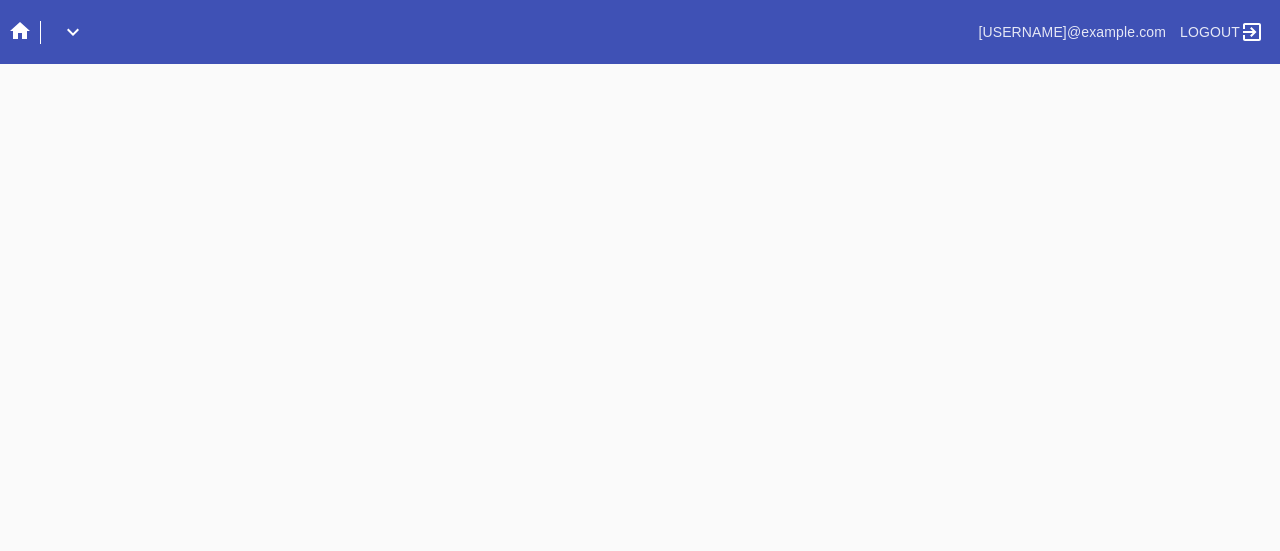 scroll, scrollTop: 0, scrollLeft: 0, axis: both 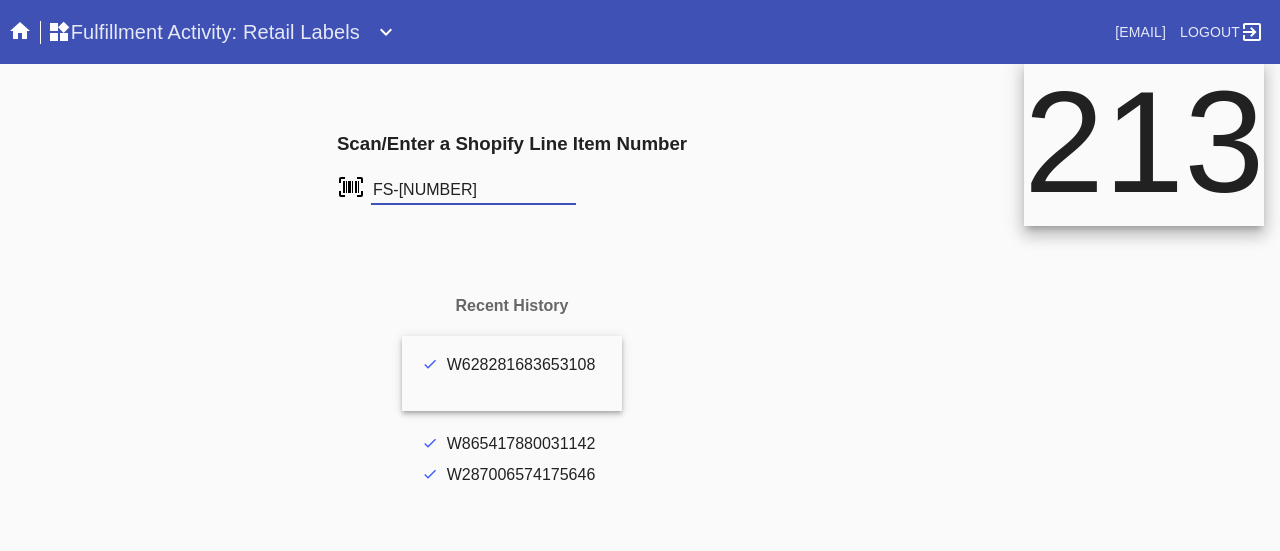 type on "FS-624385761" 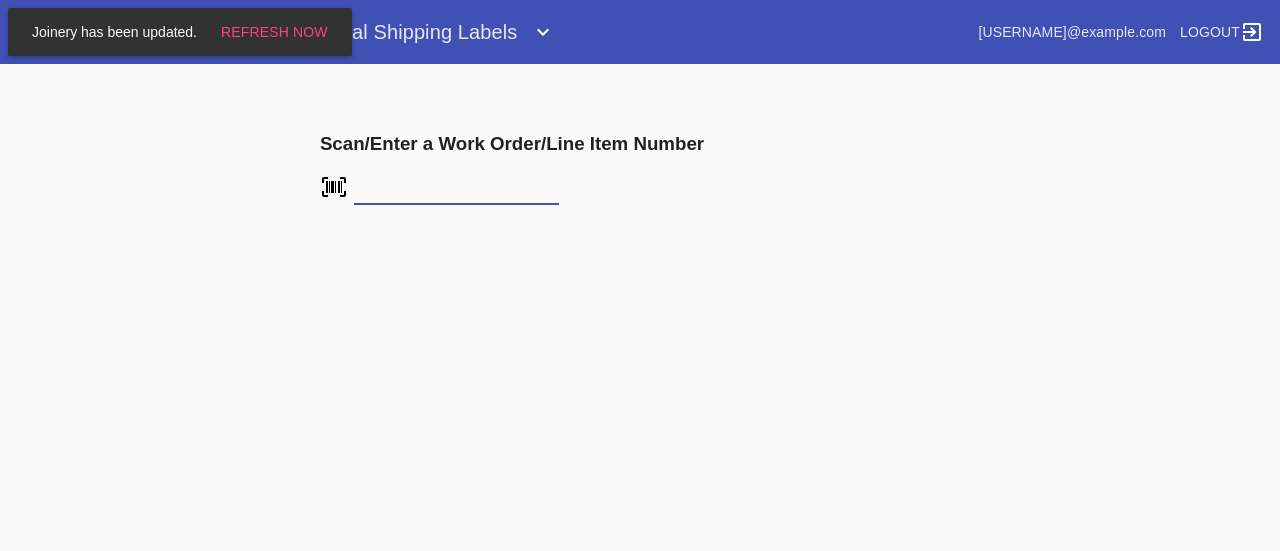 scroll, scrollTop: 0, scrollLeft: 0, axis: both 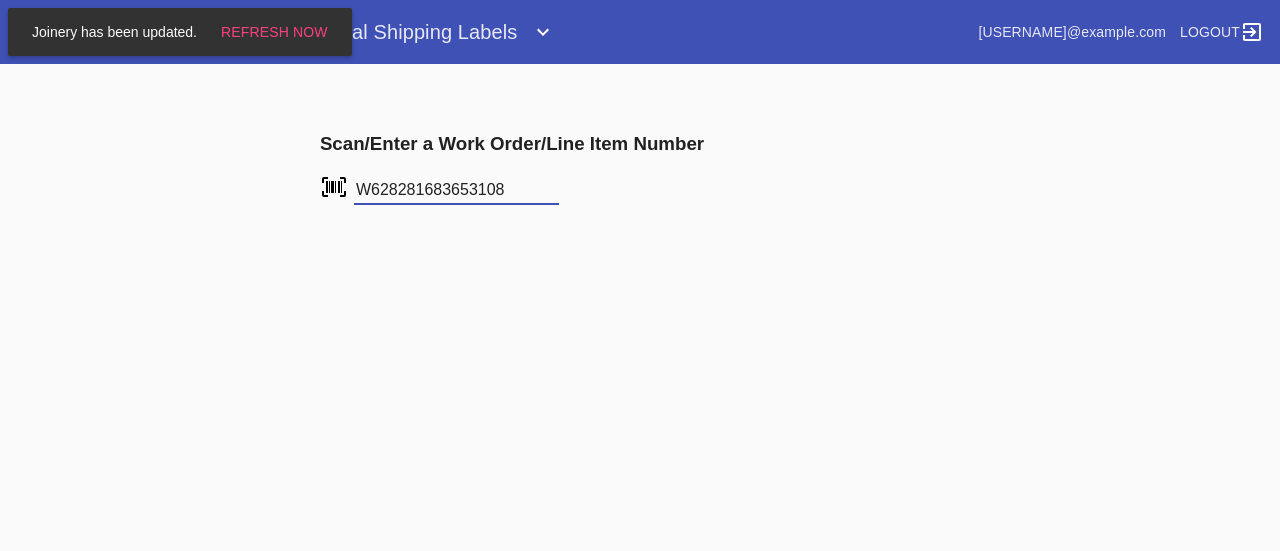 type on "W628281683653108" 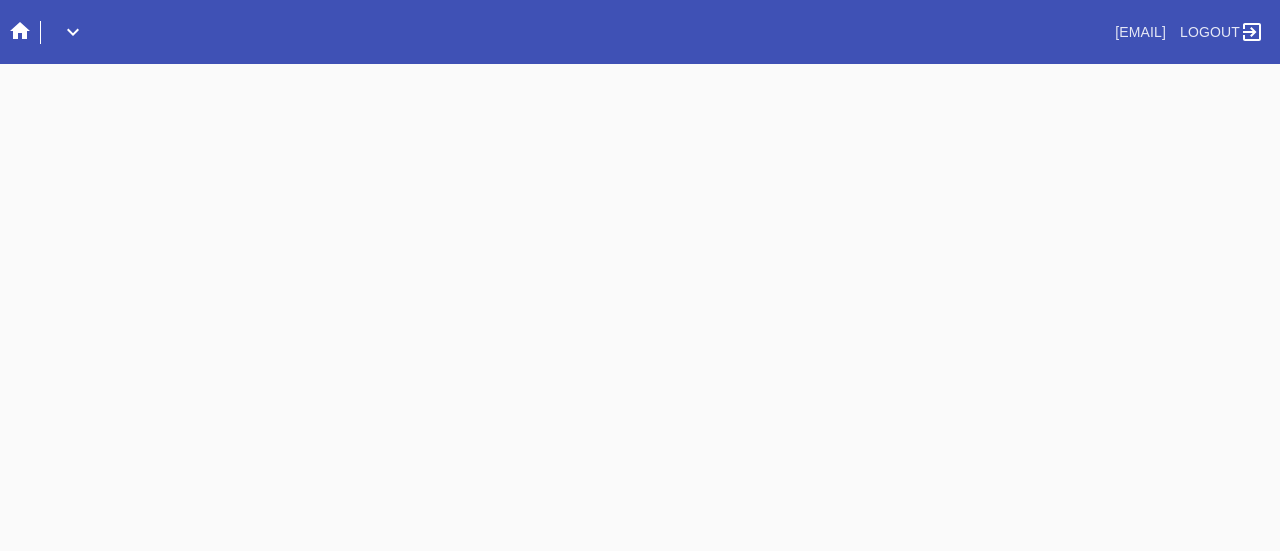 scroll, scrollTop: 0, scrollLeft: 0, axis: both 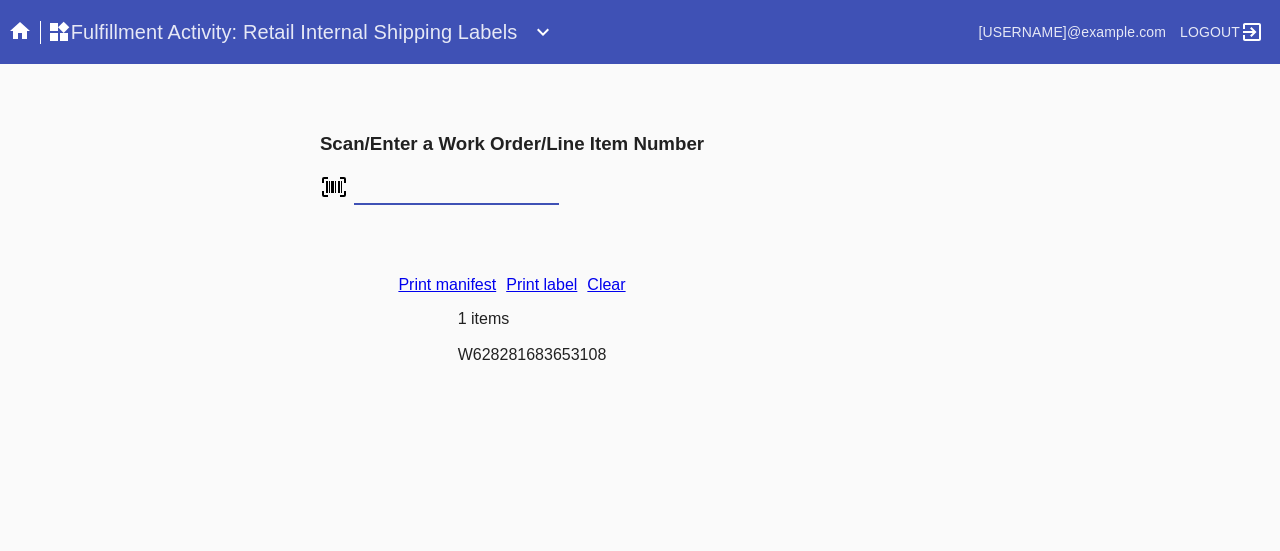 click on "Clear" at bounding box center [606, 284] 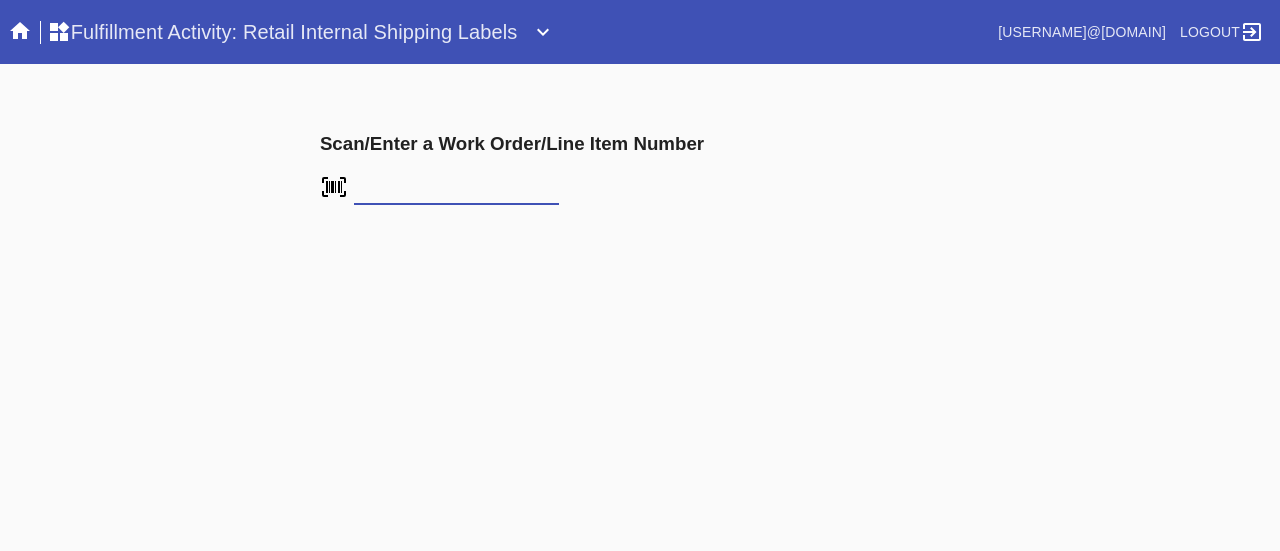 scroll, scrollTop: 0, scrollLeft: 0, axis: both 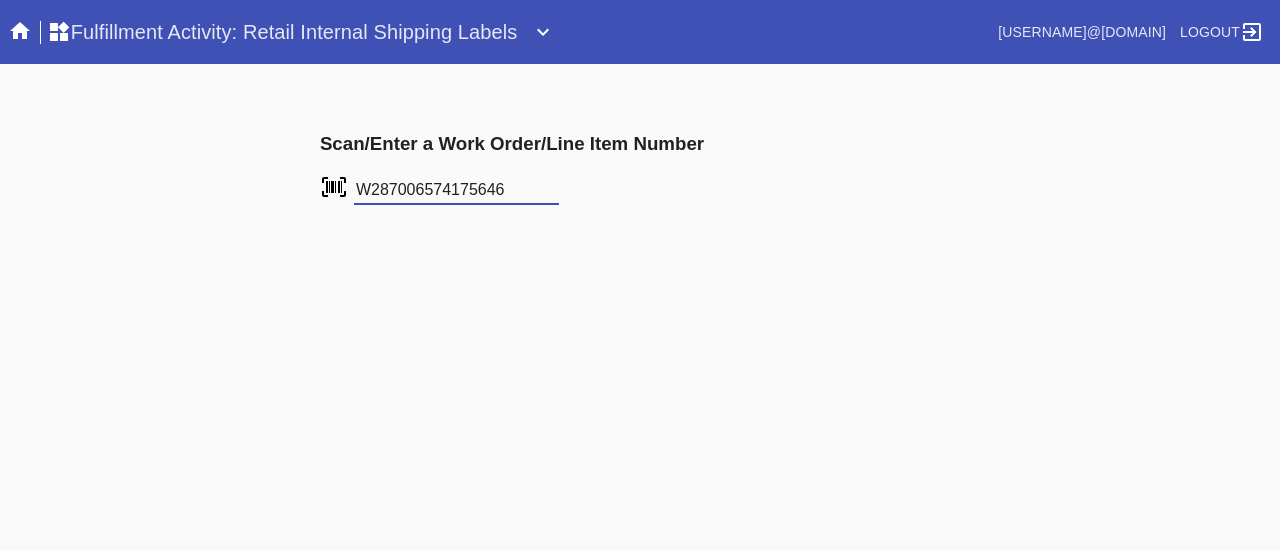 type on "W287006574175646" 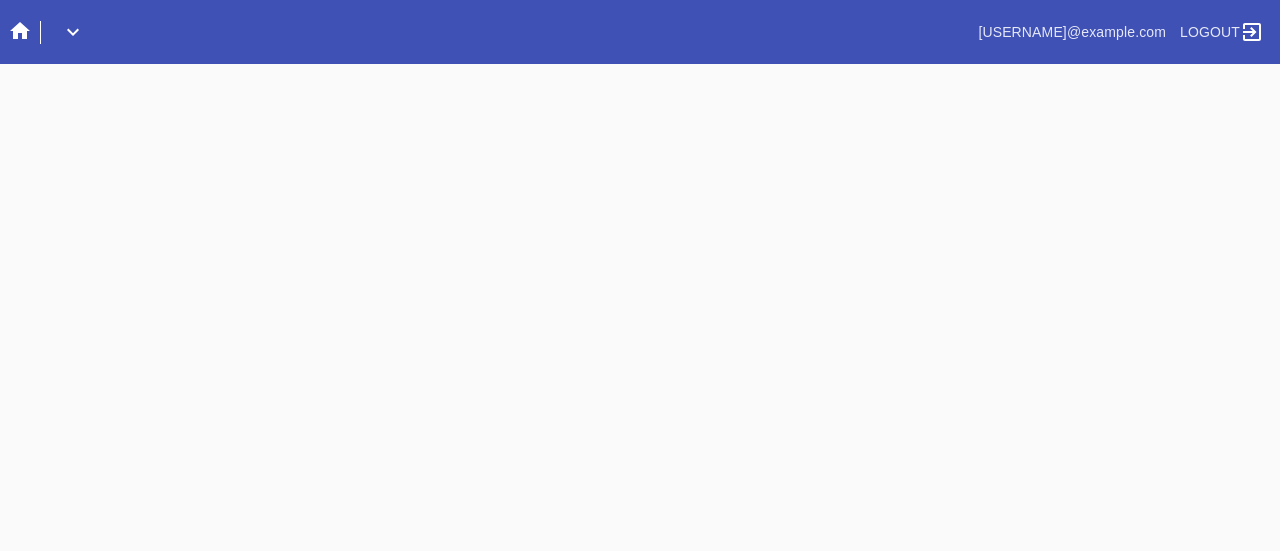 scroll, scrollTop: 0, scrollLeft: 0, axis: both 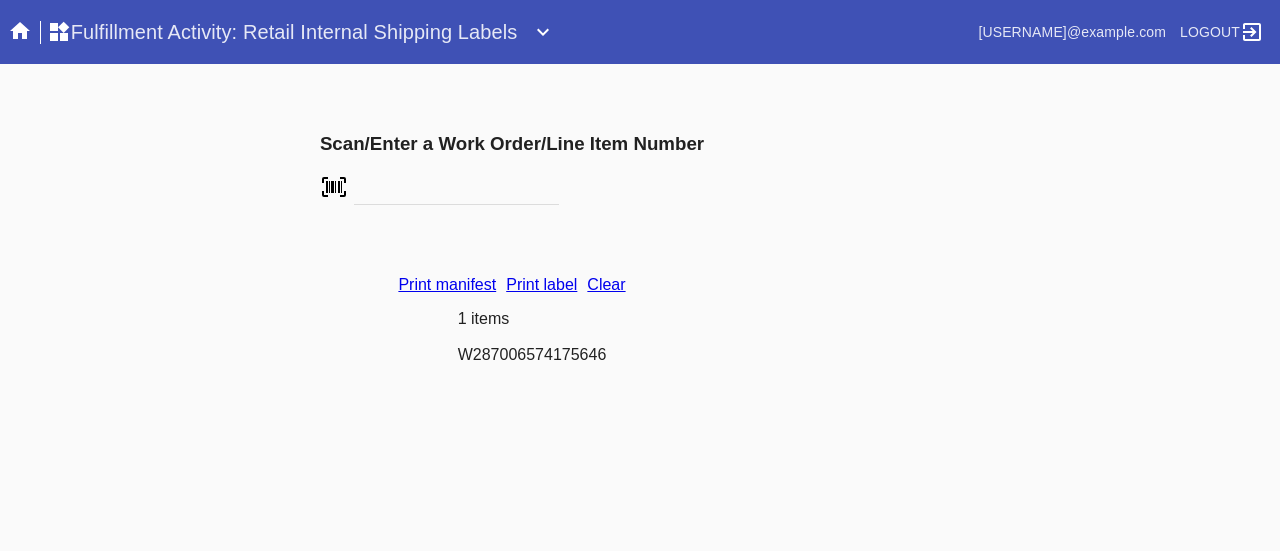 click on "Clear" at bounding box center (606, 284) 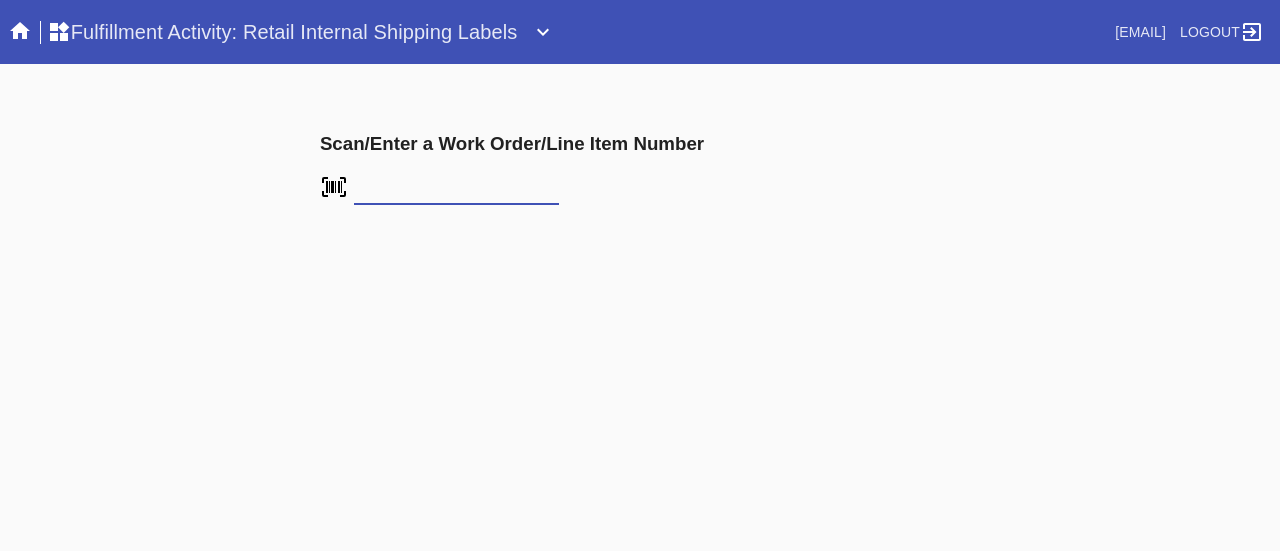 scroll, scrollTop: 0, scrollLeft: 0, axis: both 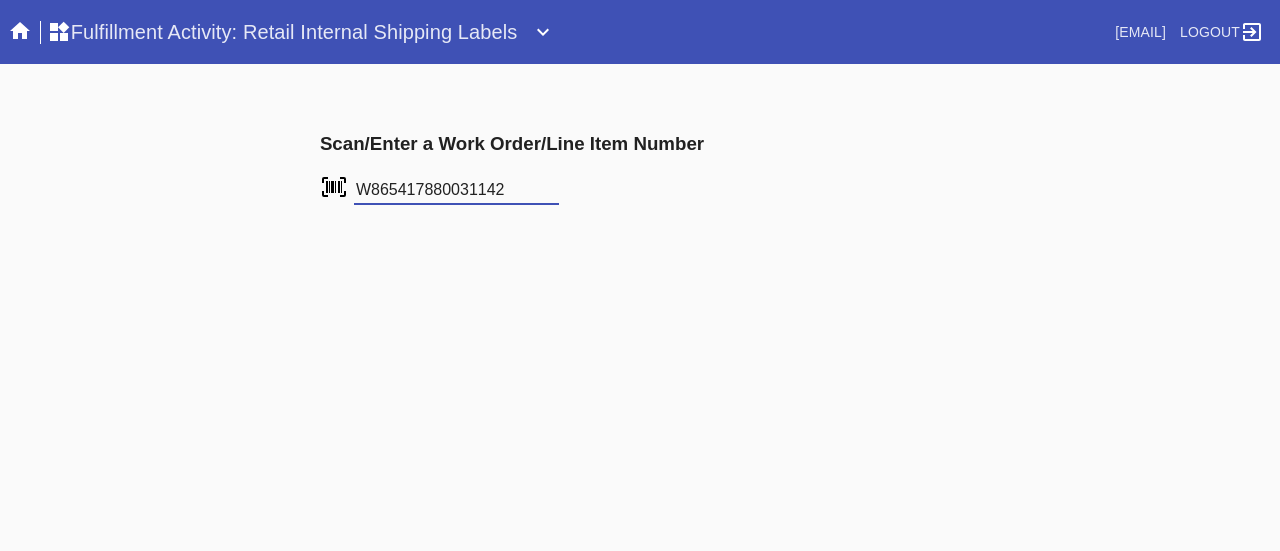 type on "W865417880031142" 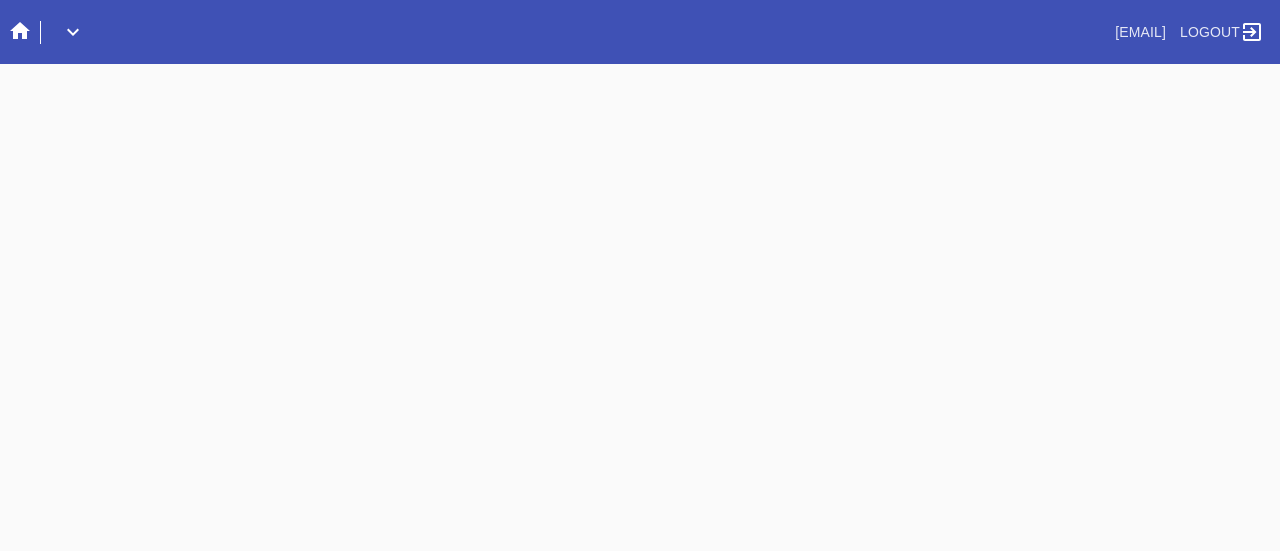 scroll, scrollTop: 0, scrollLeft: 0, axis: both 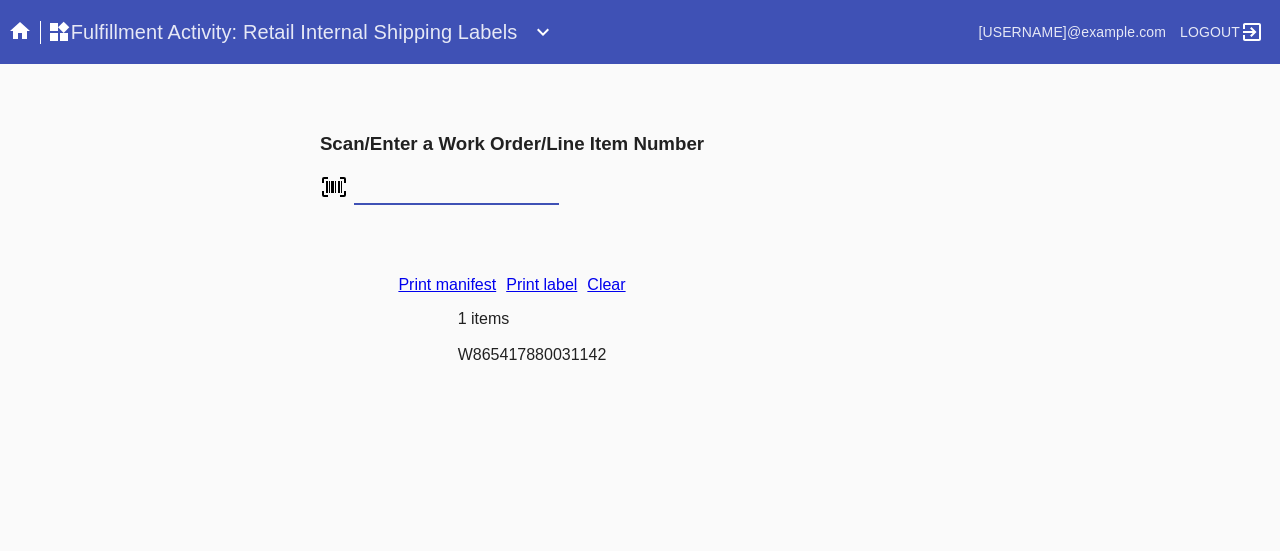 click on "Clear" at bounding box center (606, 284) 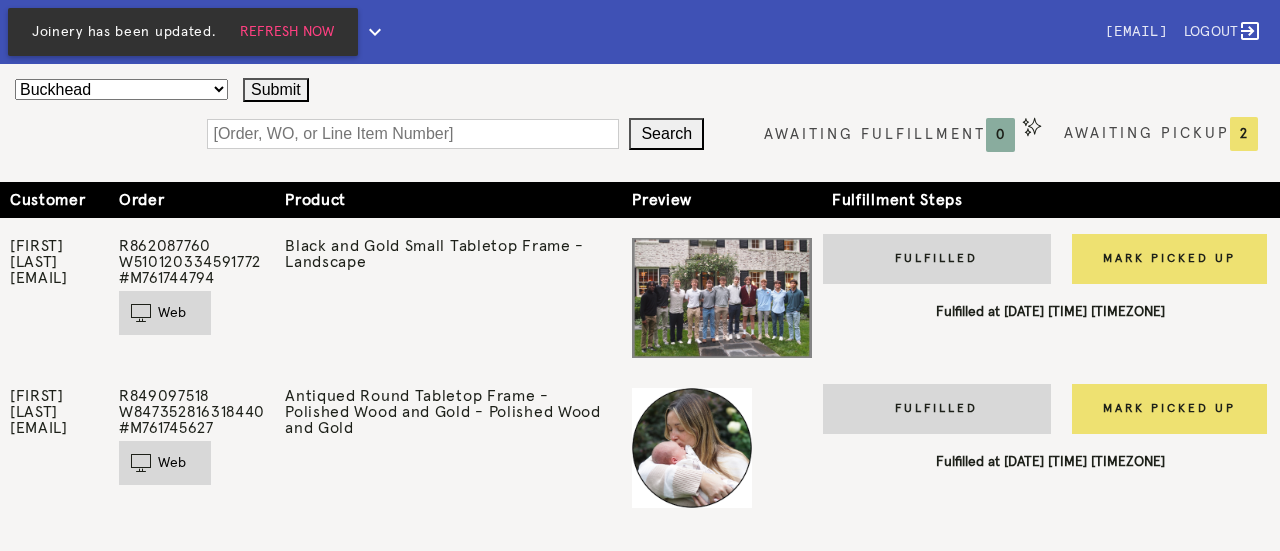 scroll, scrollTop: 0, scrollLeft: 0, axis: both 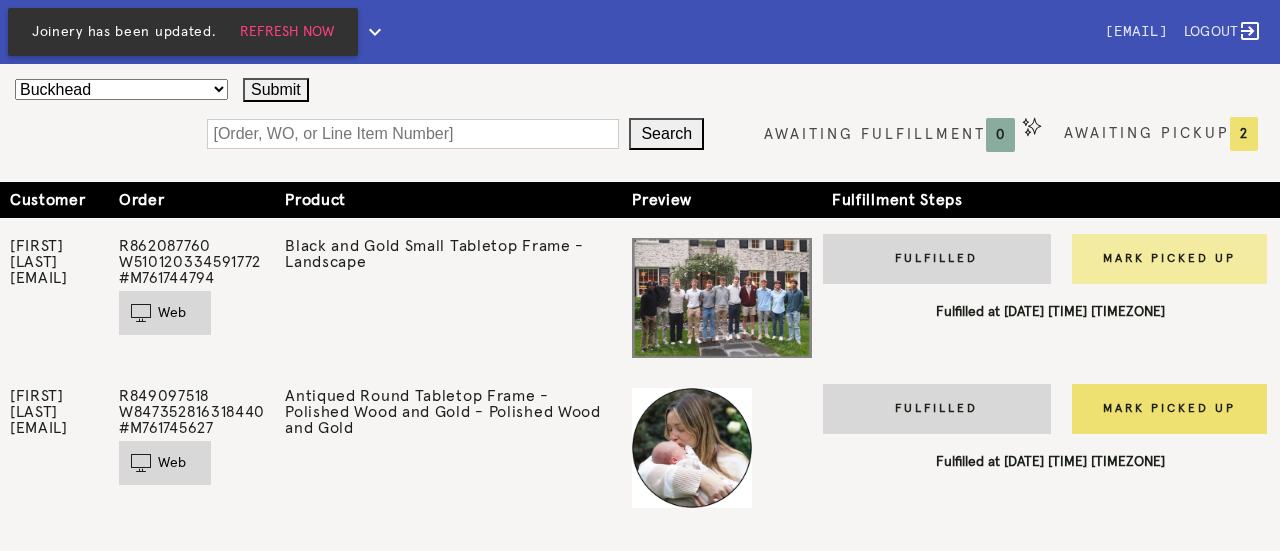 click on "Mark Picked Up" at bounding box center (1169, 259) 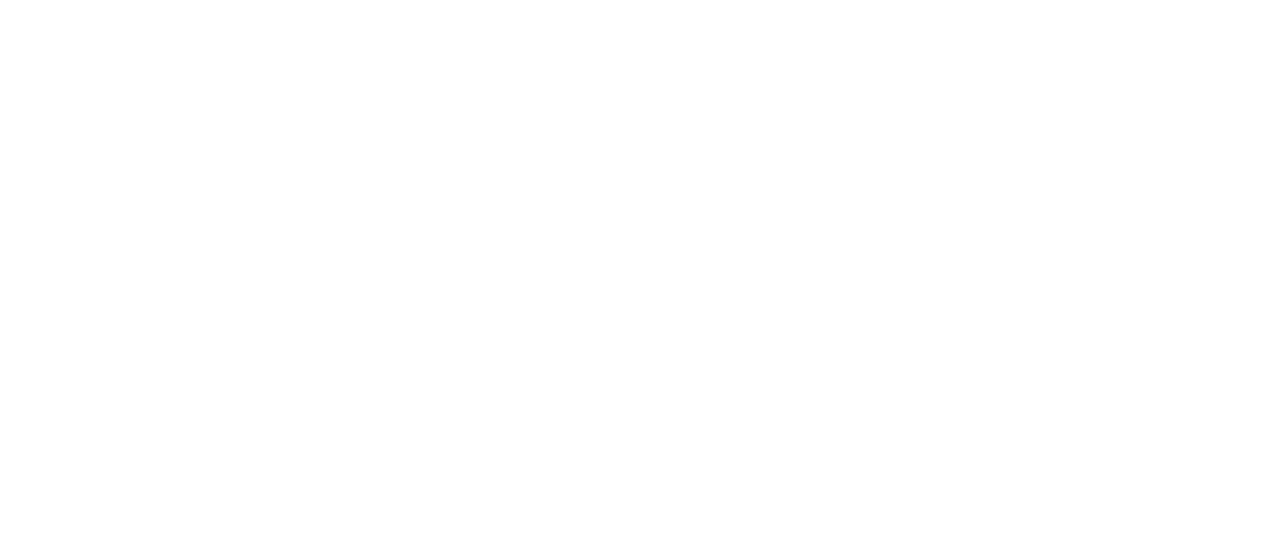 scroll, scrollTop: 0, scrollLeft: 0, axis: both 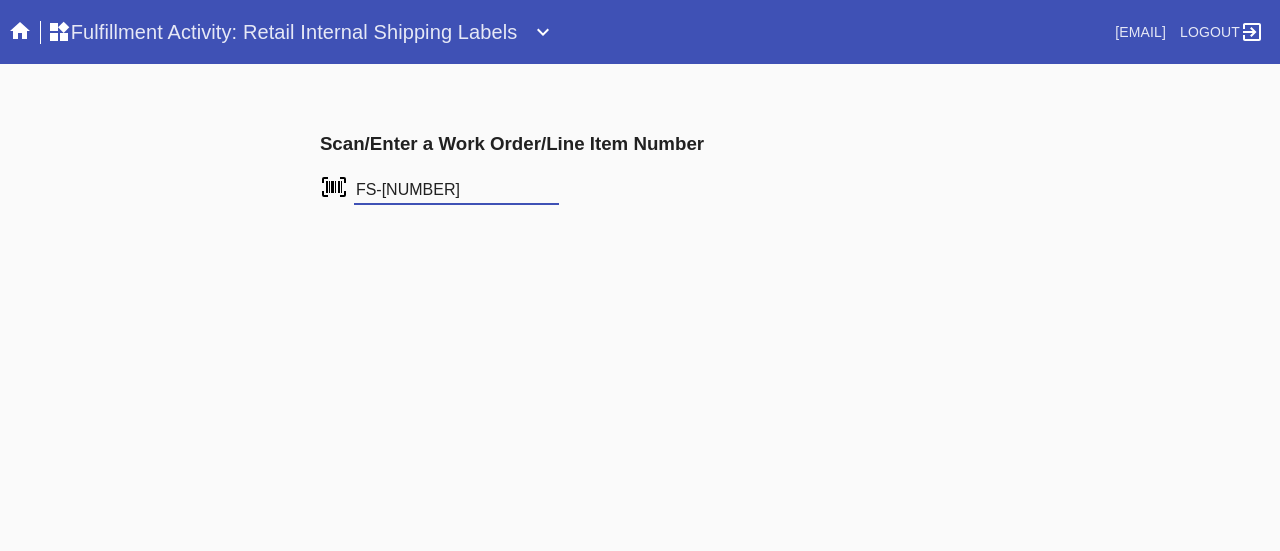 type on "FS-624385761" 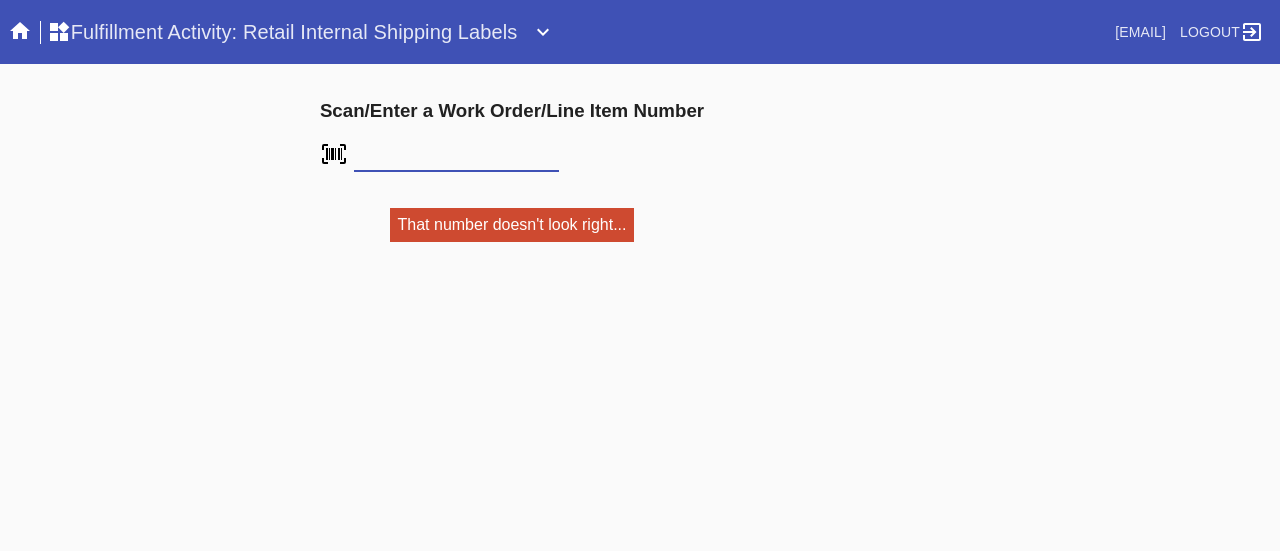 scroll, scrollTop: 0, scrollLeft: 0, axis: both 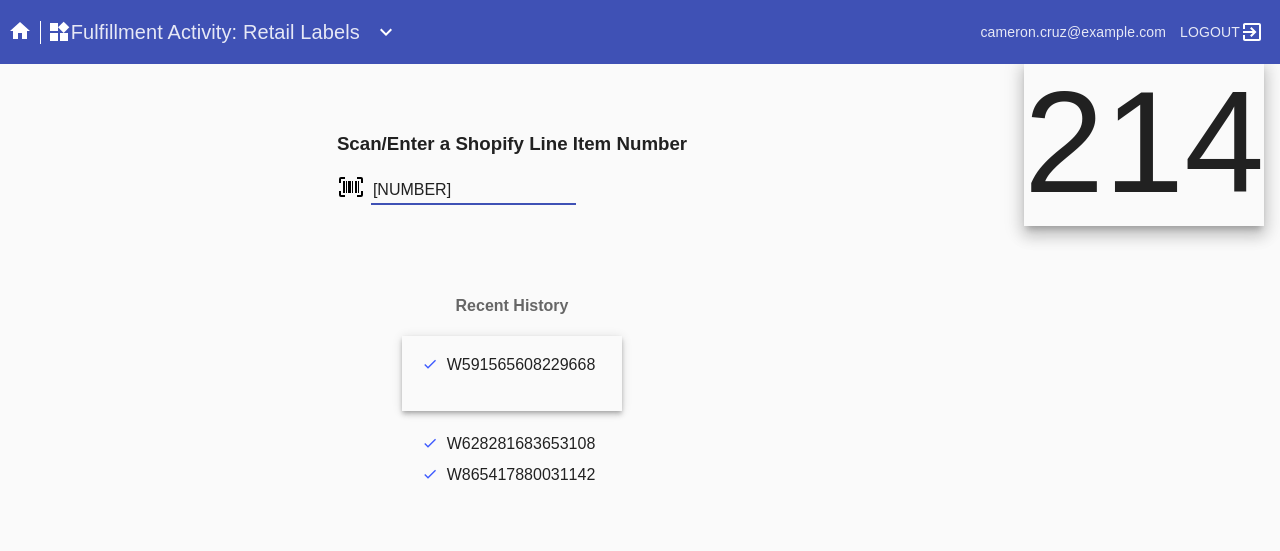 type on "FS-750929986" 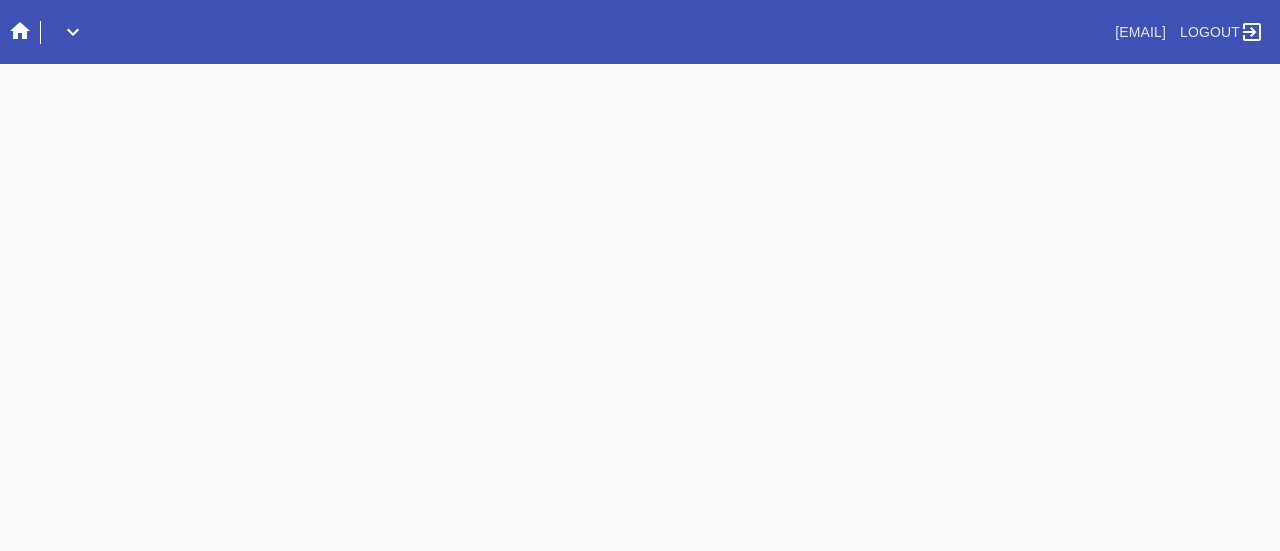 scroll, scrollTop: 0, scrollLeft: 0, axis: both 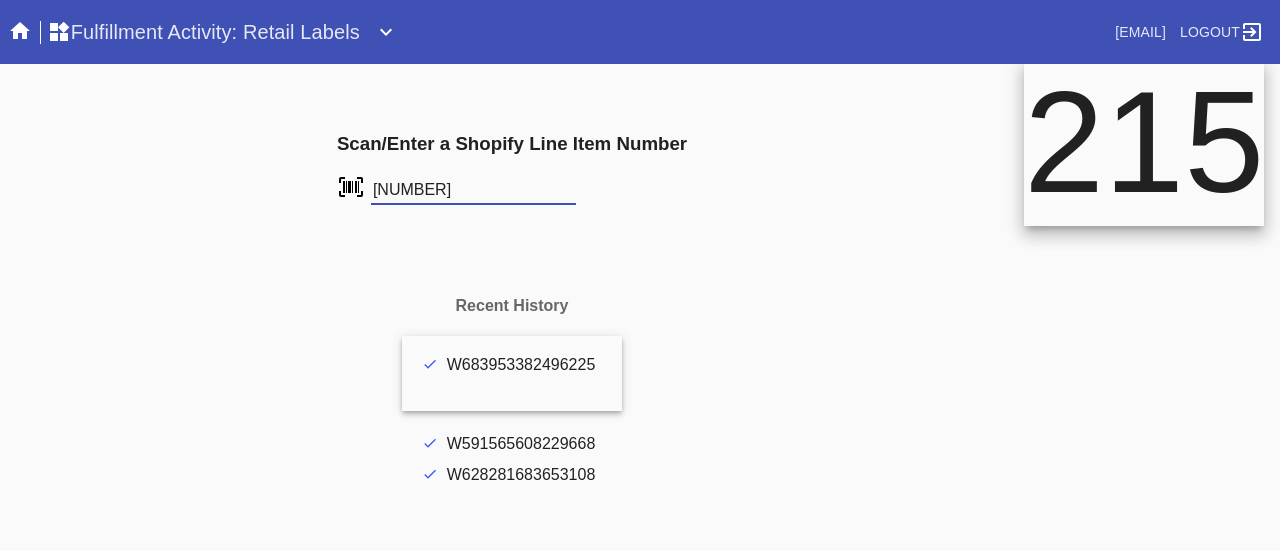 type on "FS-320980046" 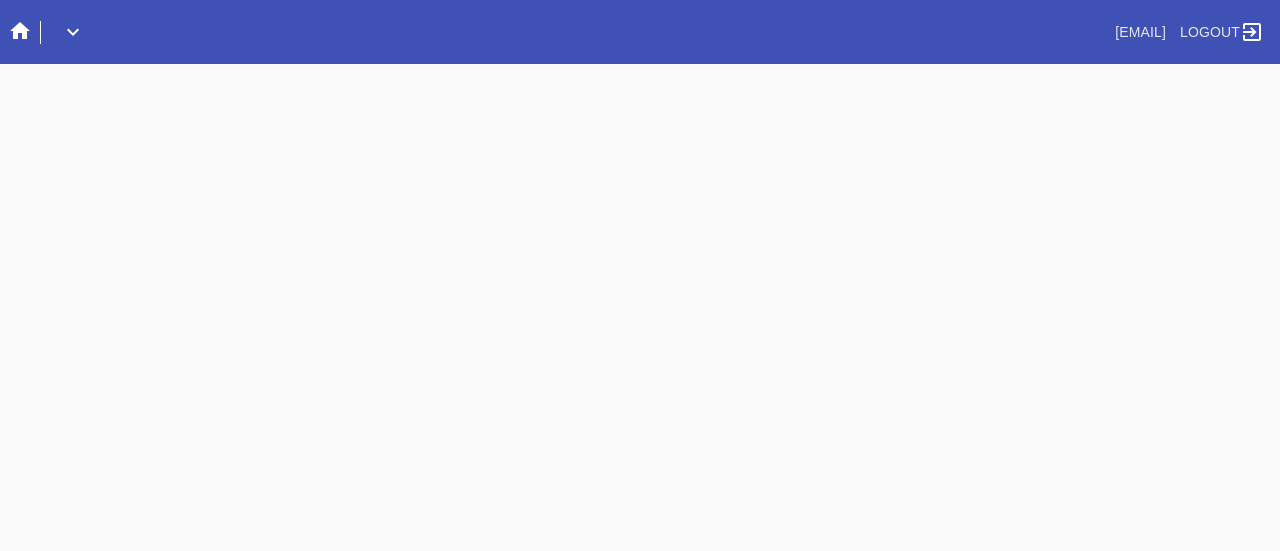 scroll, scrollTop: 0, scrollLeft: 0, axis: both 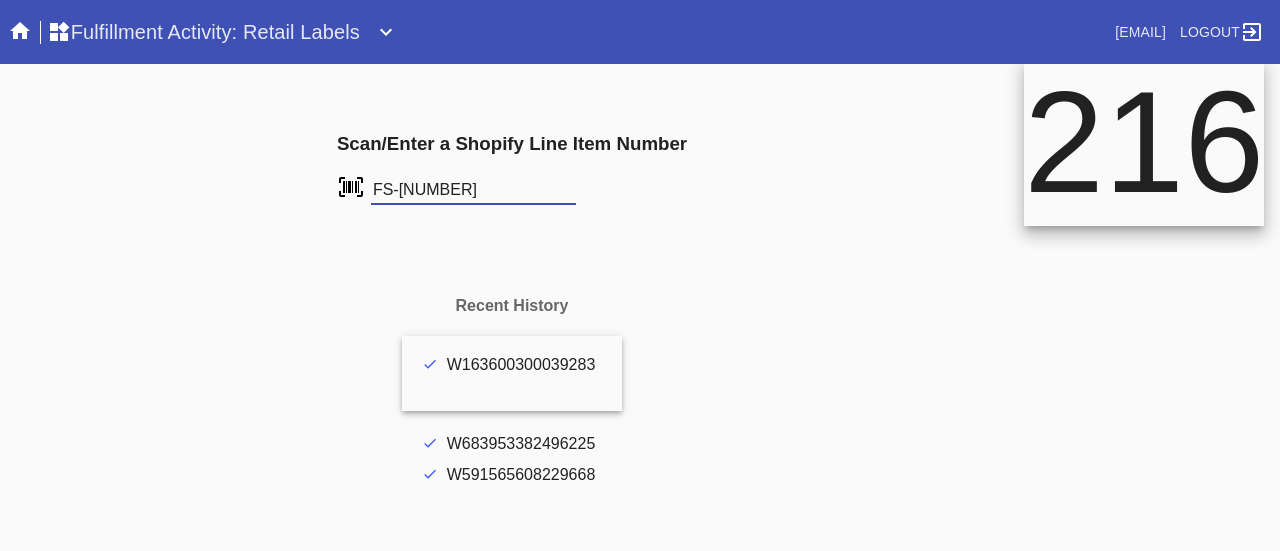type on "FS-[NUMBER]" 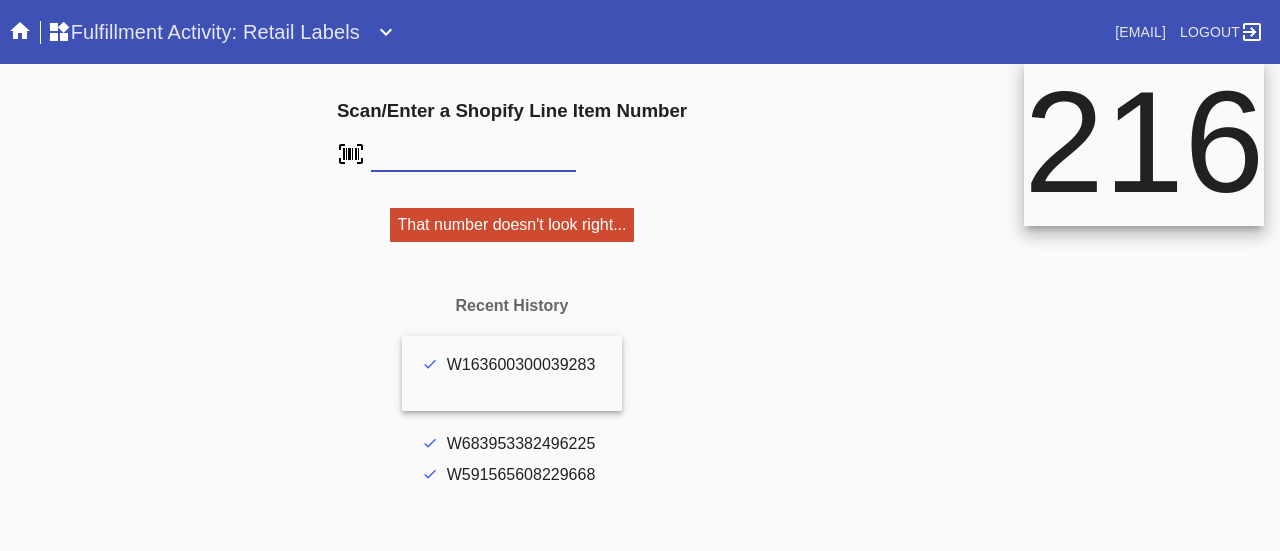 scroll, scrollTop: 0, scrollLeft: 0, axis: both 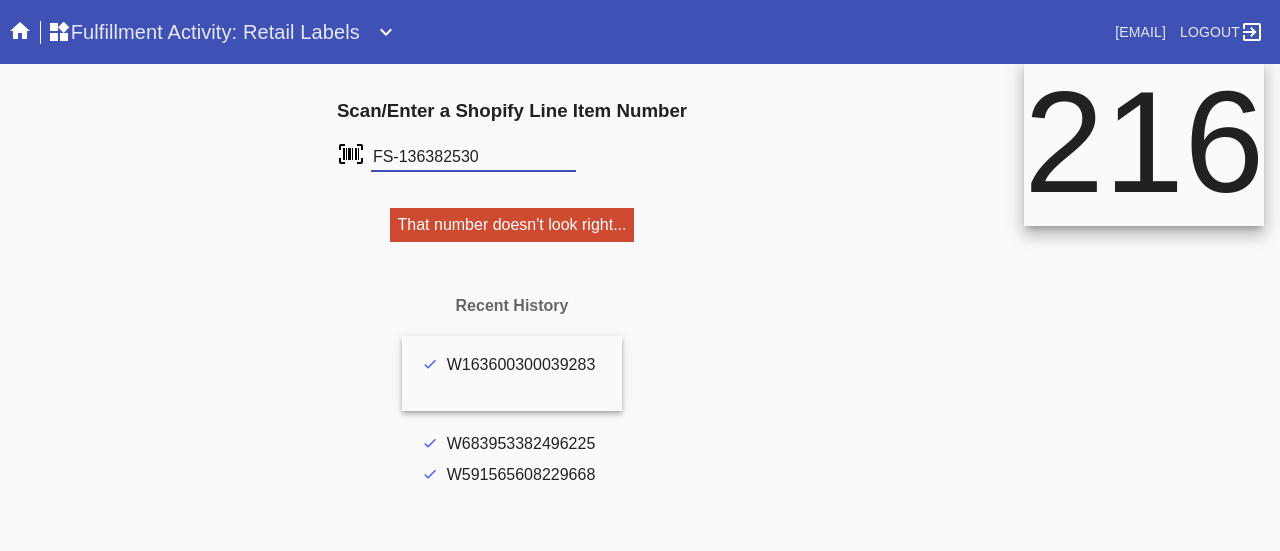 type on "FS-136382530" 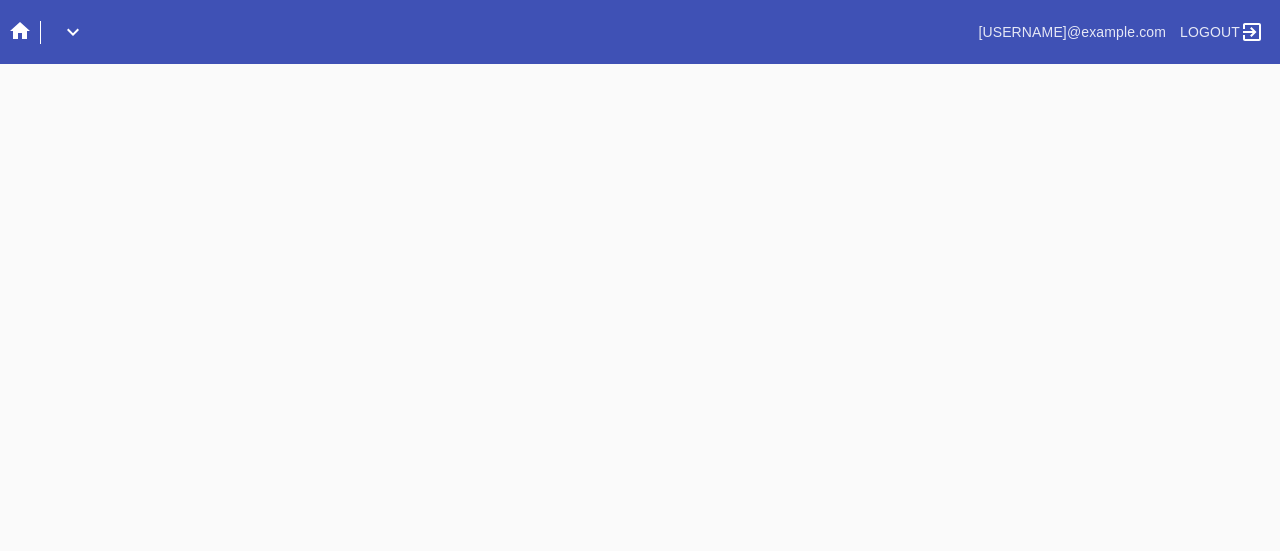 scroll, scrollTop: 0, scrollLeft: 0, axis: both 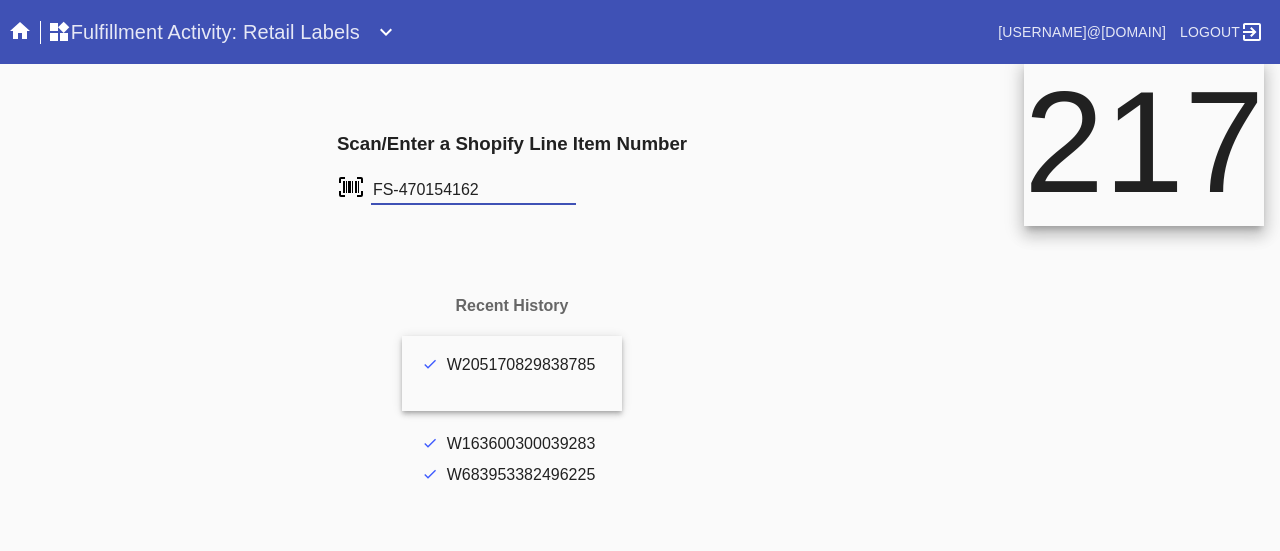type on "FS-470154162" 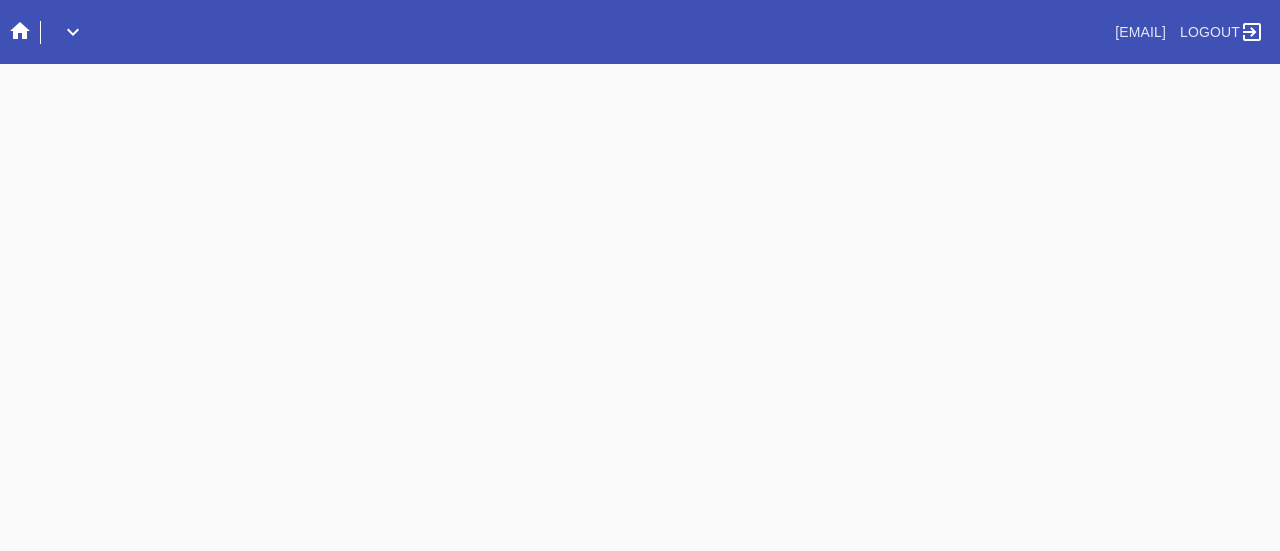 scroll, scrollTop: 0, scrollLeft: 0, axis: both 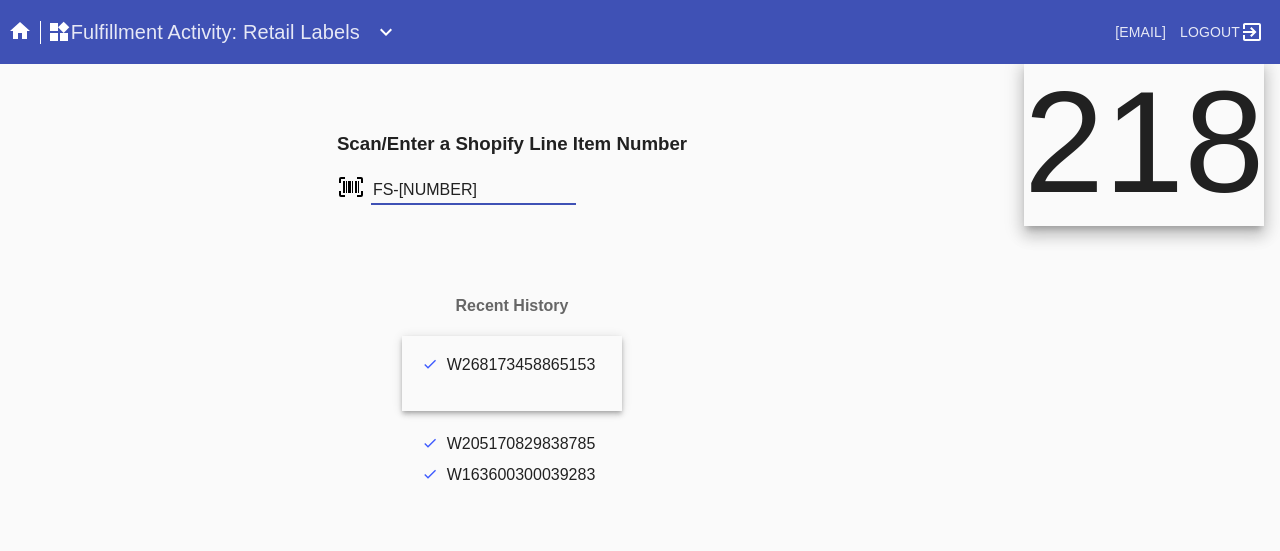 type on "FS-569502265" 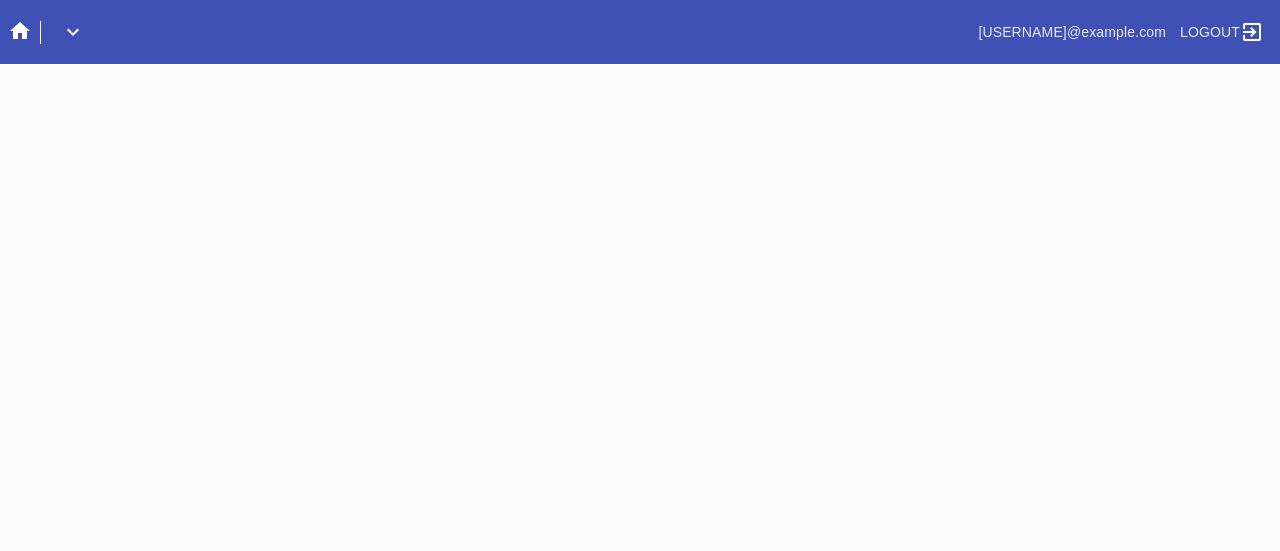 scroll, scrollTop: 0, scrollLeft: 0, axis: both 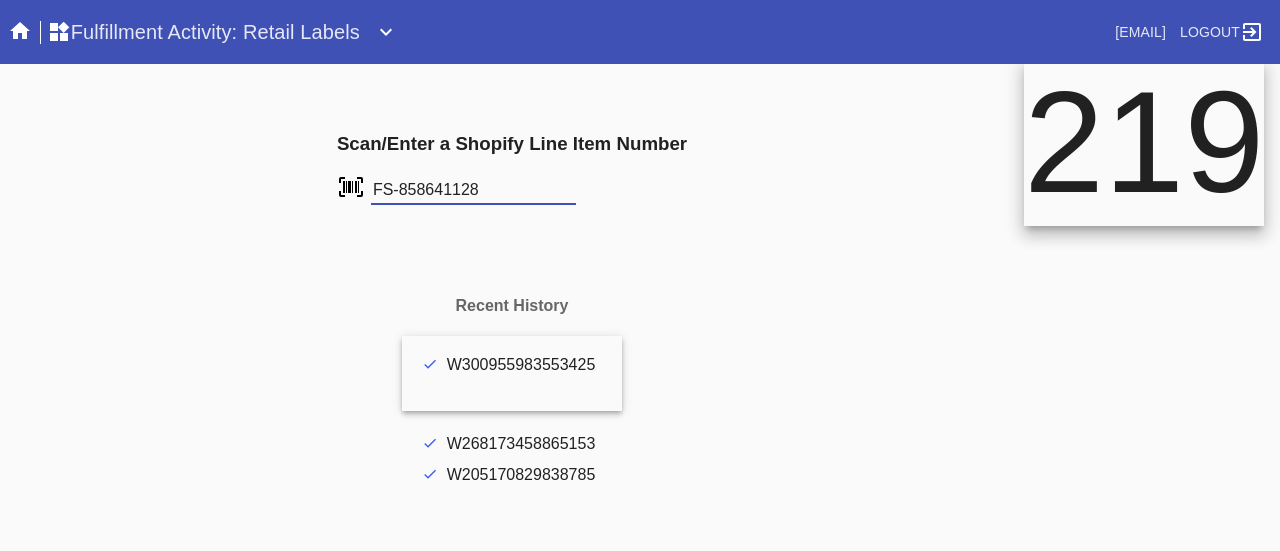 type on "FS-858641128" 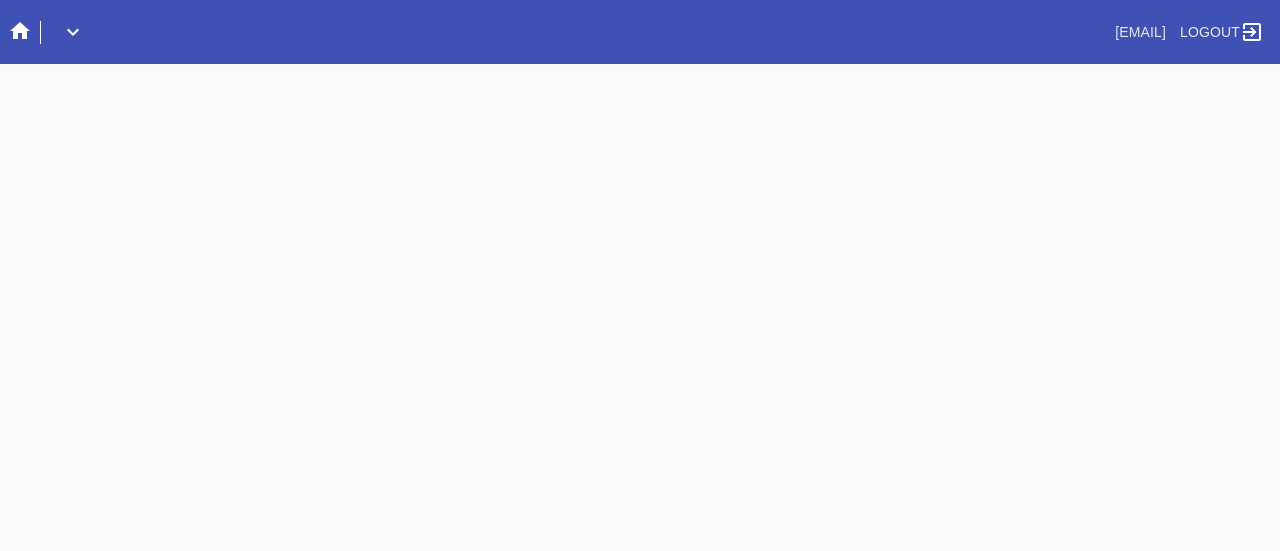 scroll, scrollTop: 0, scrollLeft: 0, axis: both 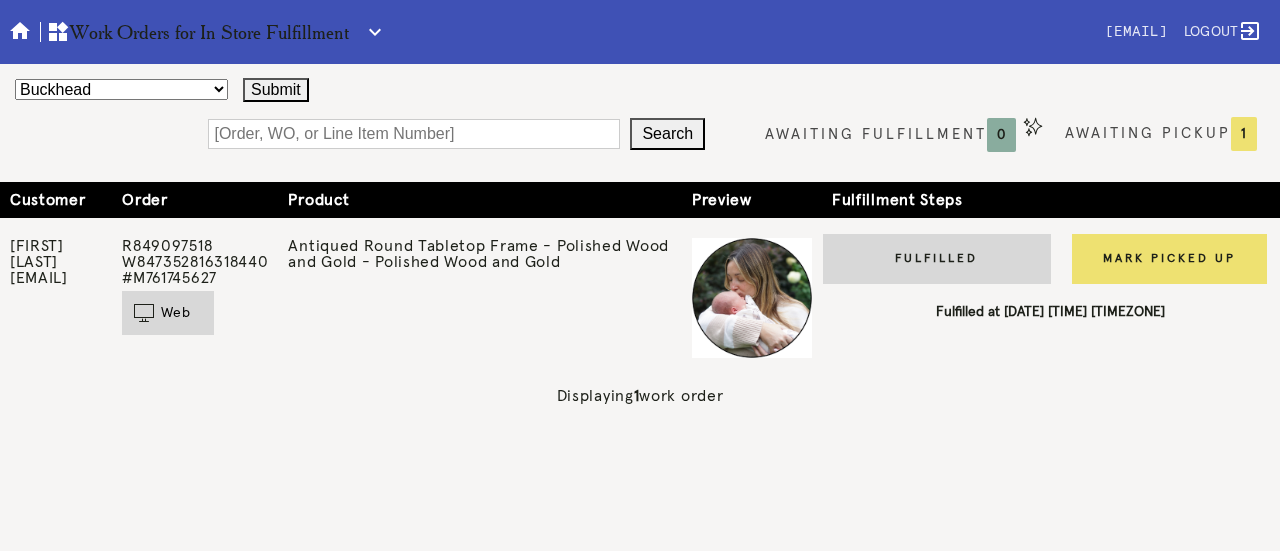 click on "Please select your location
[STREET]
[STREET]
[STREET]
[CITY]
[CITY]
[CITY]
[CITY]
[CITY]
[CITY]
[CITY]
[STREET]
[COMPANY]
[COMPANY]
[CITY]
[CITY]
[CITY]
[CITY]
[CITY]
[CITY]
[CITY]
[CITY]
[CITY]
[CITY]
[CITY]
[CITY]
[CITY]
[CITY]
[CITY]
[CITY]
[CITY]
[CITY]
[CITY]
[CITY]
[CITY]
[CITY]
[CITY]
[CITY]
[CITY]
[CITY]
[CITY]
[CITY]
[CITY]
[CITY]
[CITY] Submit Search Awaiting Fulfillment 0
Sparkle
.a {
fill: #1d2019;
}
Awaiting Pickup 1 x Fulfill Frame Print Photo Packing Slip Customer Name: [FIRST] [LAST] Product Name: Antiqued Round Tabletop Frame - Polished Wood and Gold - Polished Wood and Gold SKU: RM-FRAME-ANTIQUEROUND-WOOD Completed Cancel Work Order x" at bounding box center [640, 291] 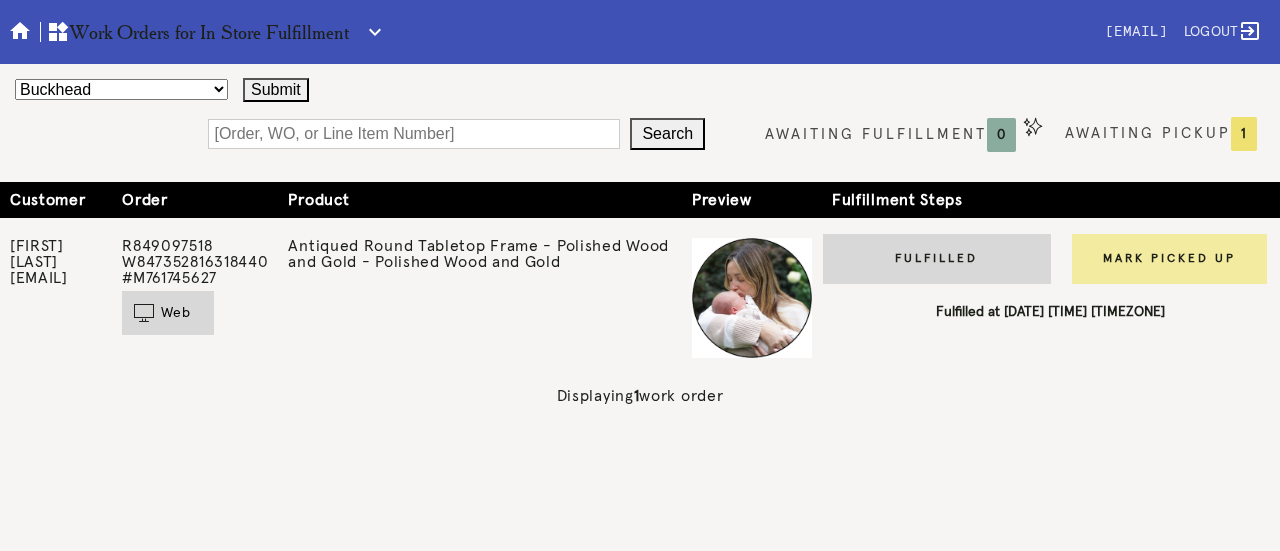 click on "Mark Picked Up" at bounding box center [1169, 259] 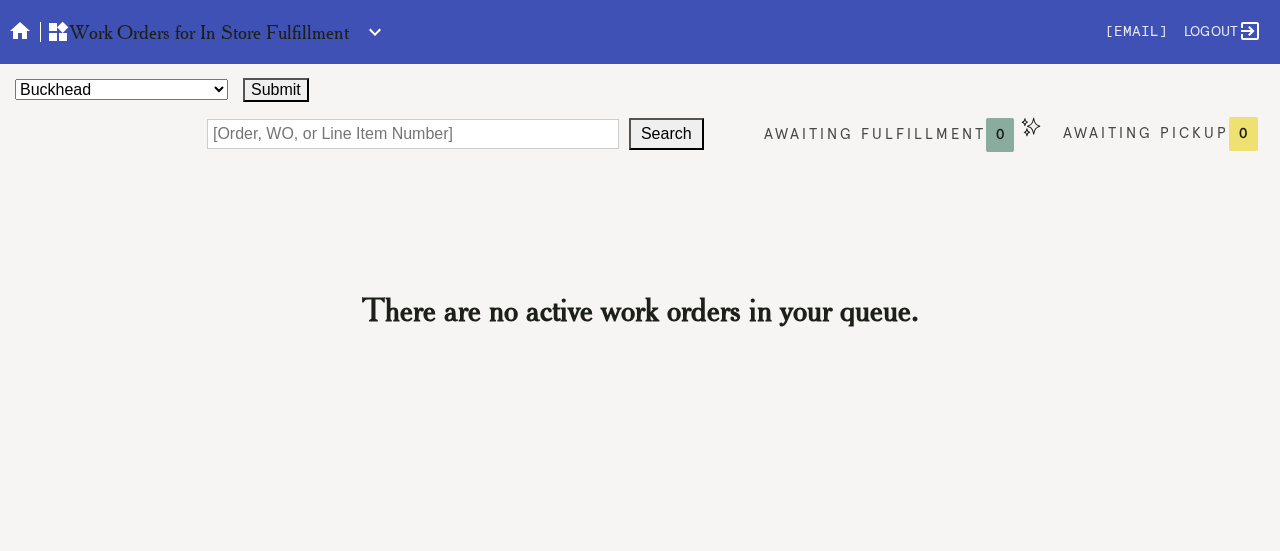 scroll, scrollTop: 0, scrollLeft: 0, axis: both 